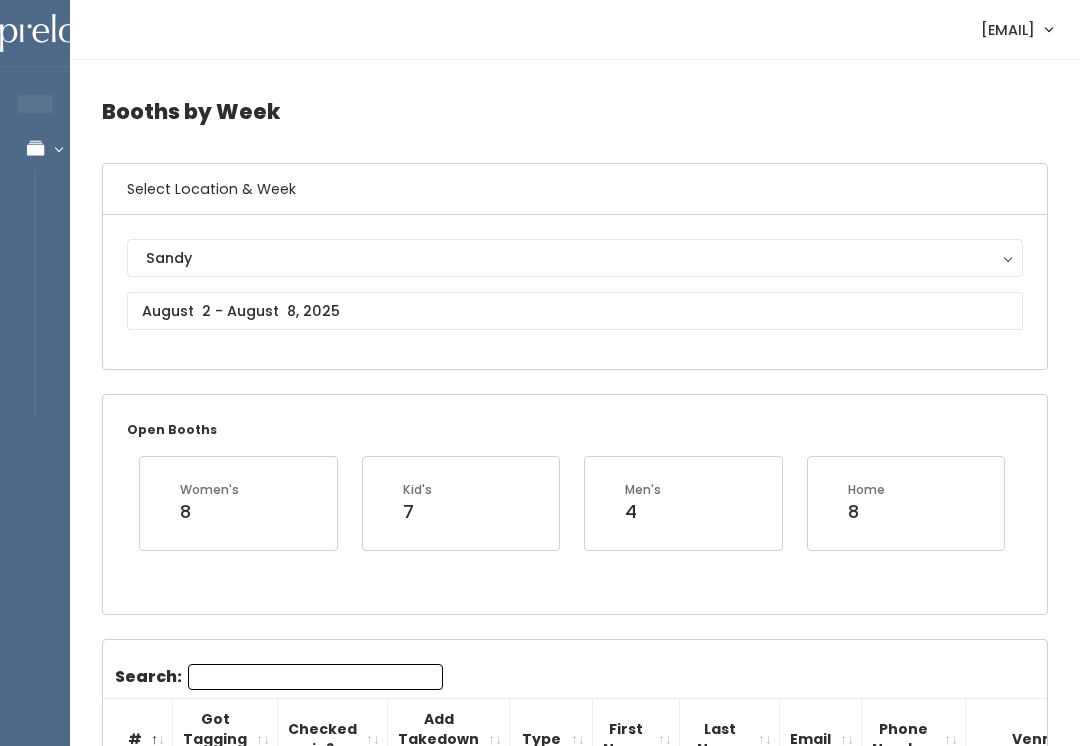 scroll, scrollTop: 17, scrollLeft: 0, axis: vertical 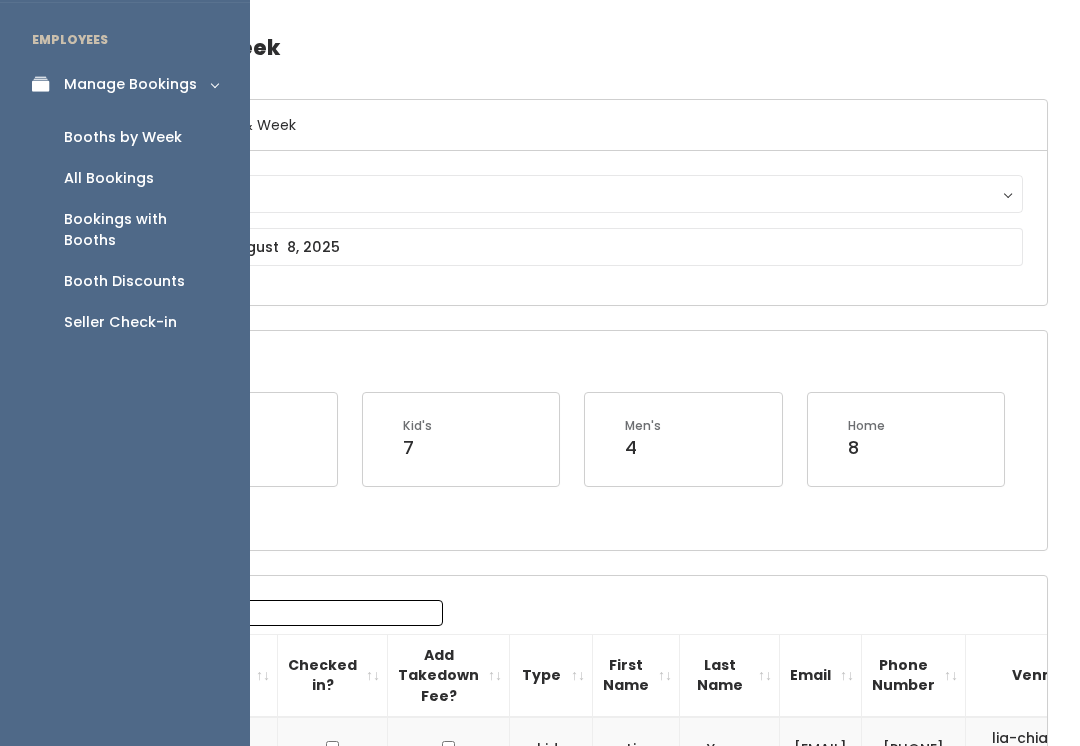 click on "Booths by Week" at bounding box center (123, 137) 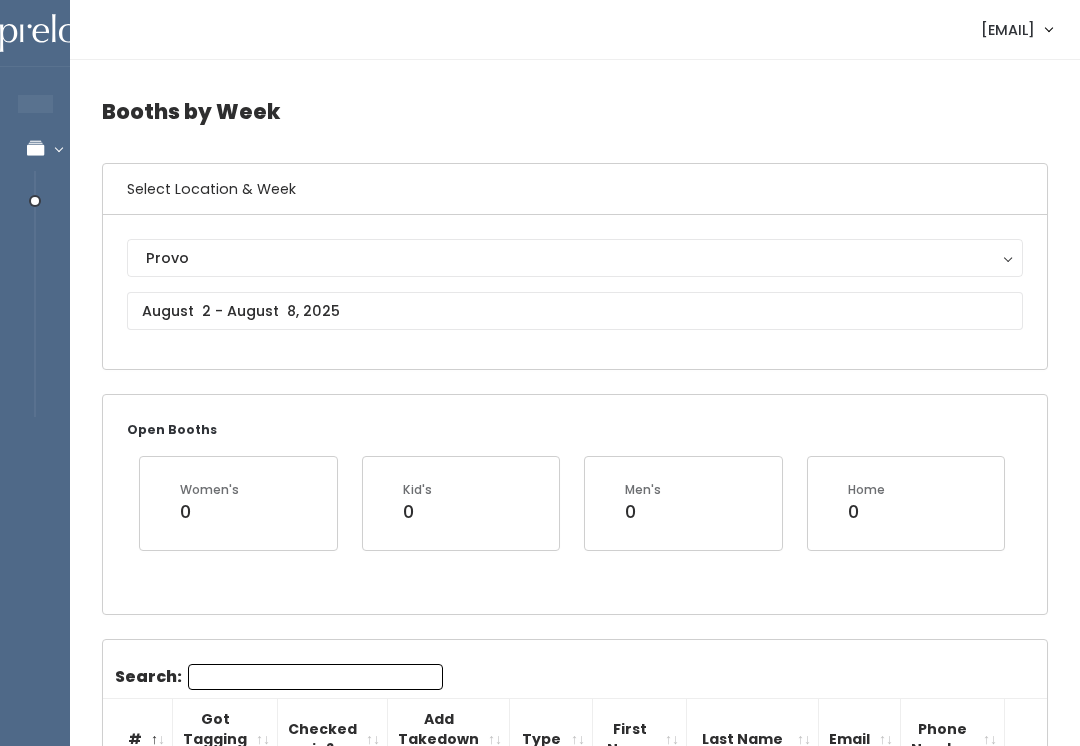 scroll, scrollTop: 0, scrollLeft: 0, axis: both 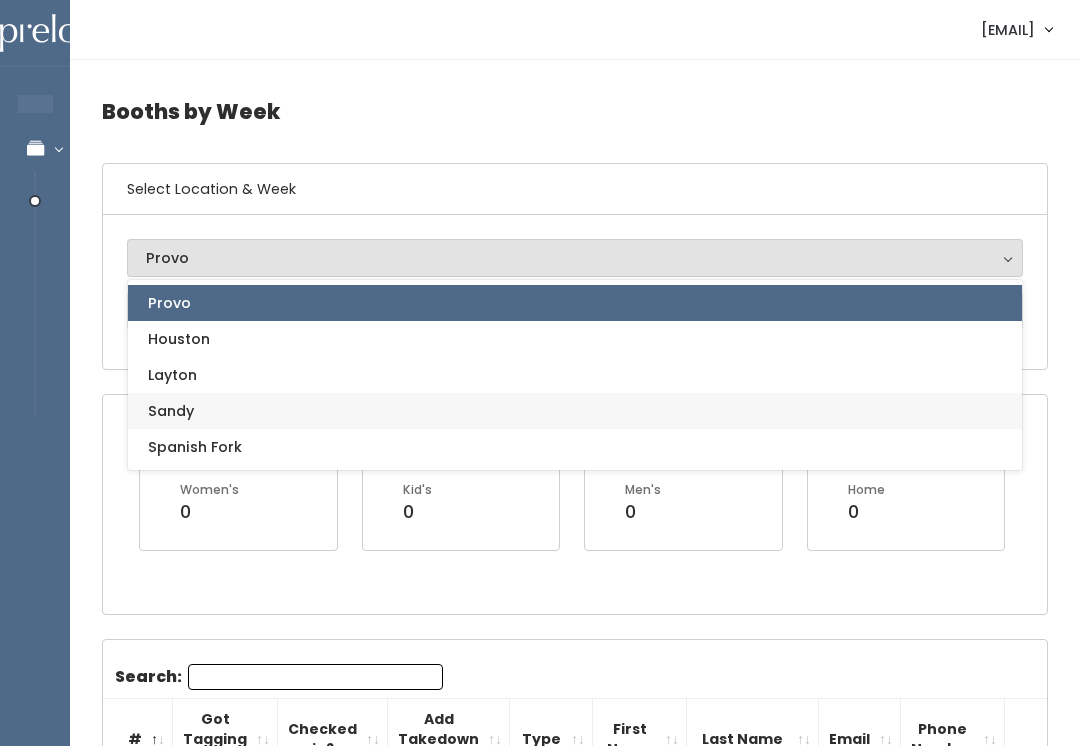 click on "Sandy" at bounding box center (575, 411) 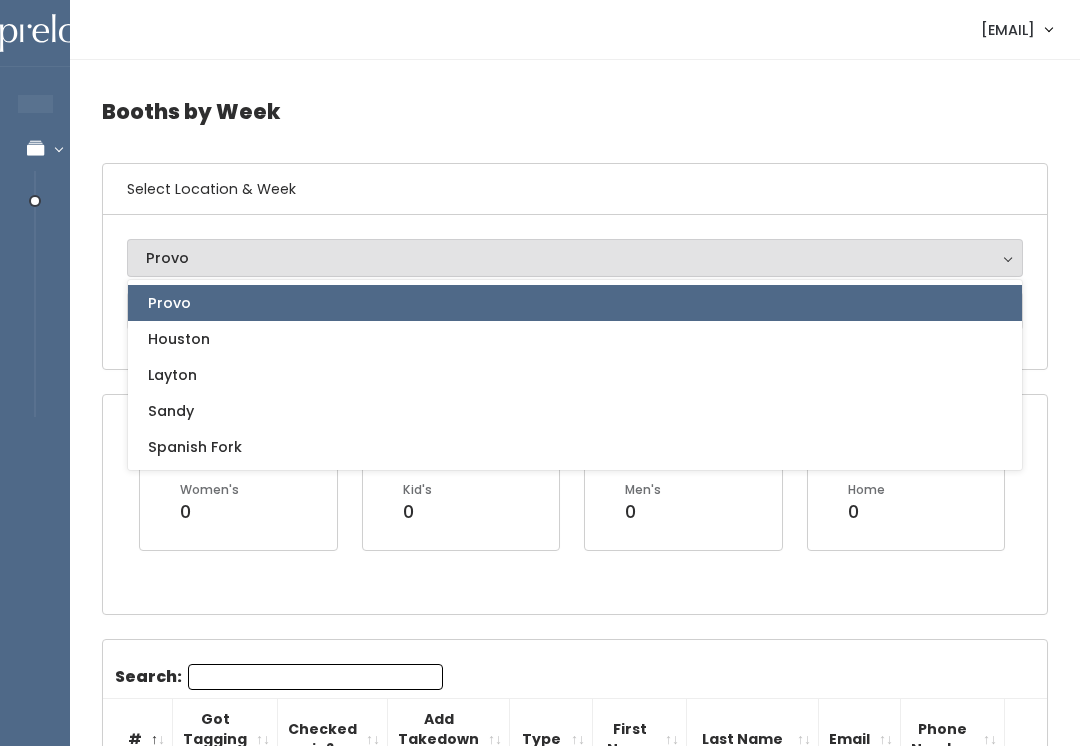 select on "3" 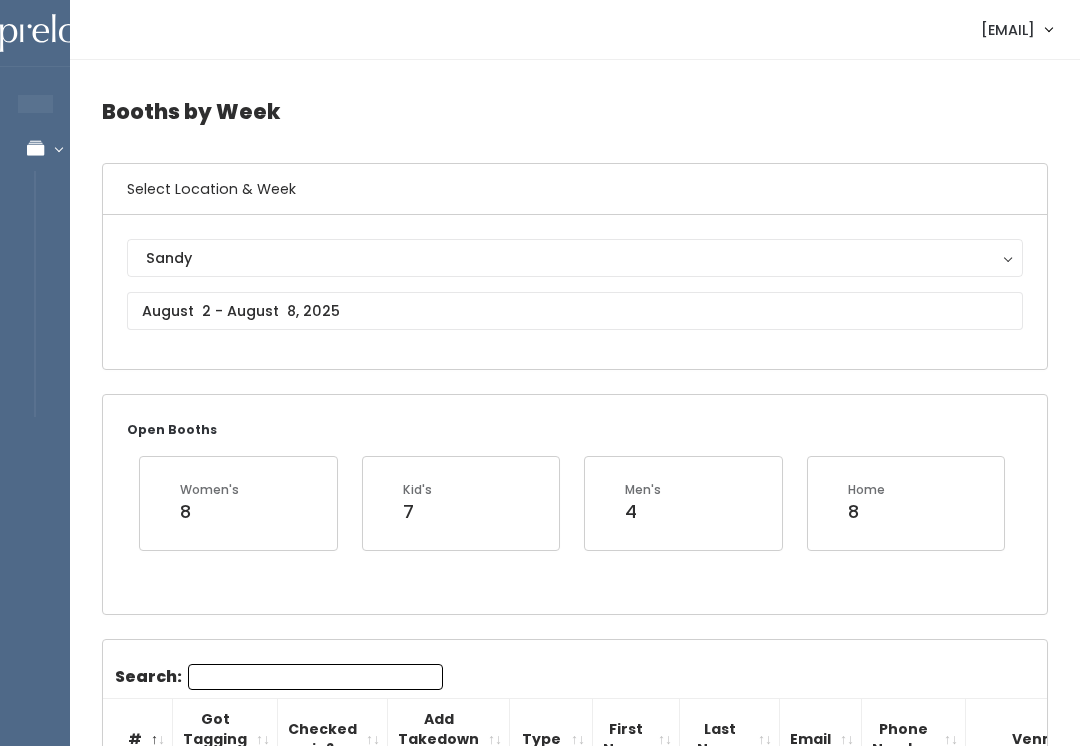 scroll, scrollTop: 0, scrollLeft: 0, axis: both 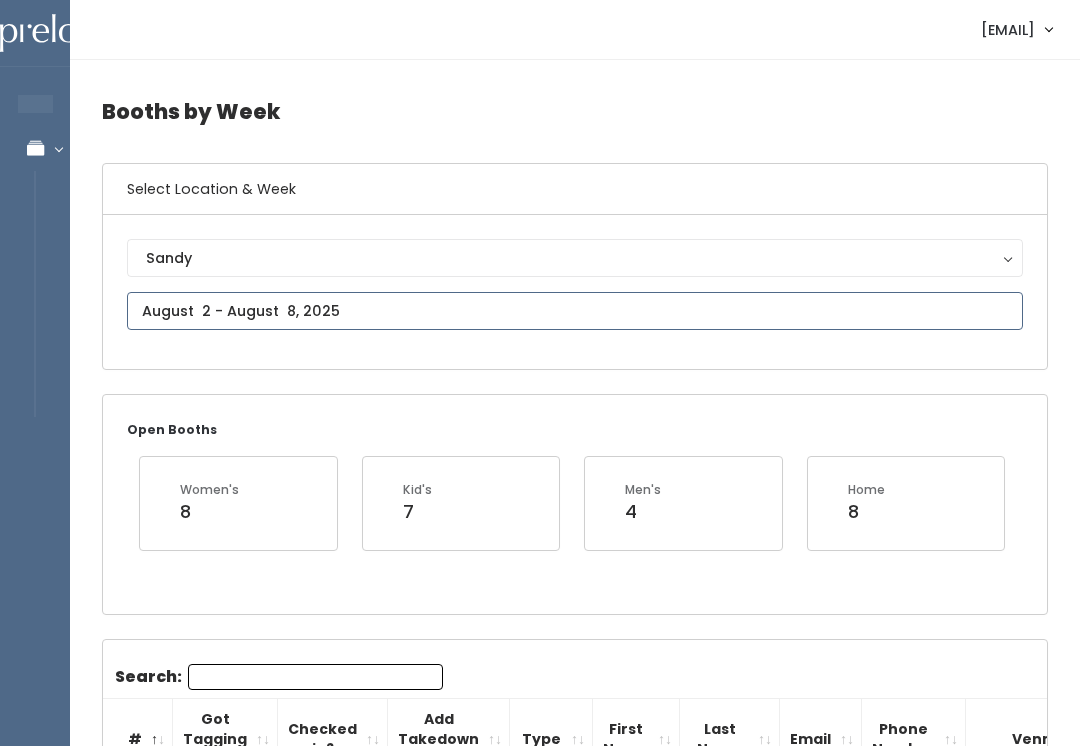 click on "[EMAIL]" at bounding box center [540, 2159] 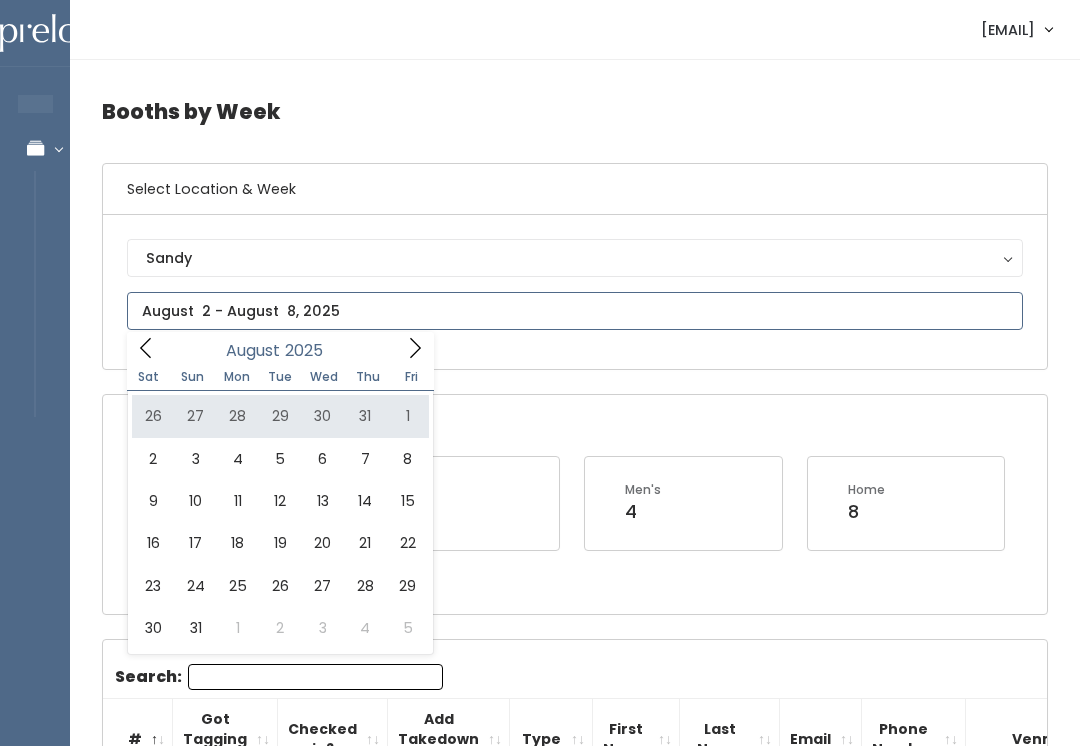 type on "[MONTH] [NUMBER] to [MONTH] [NUMBER]" 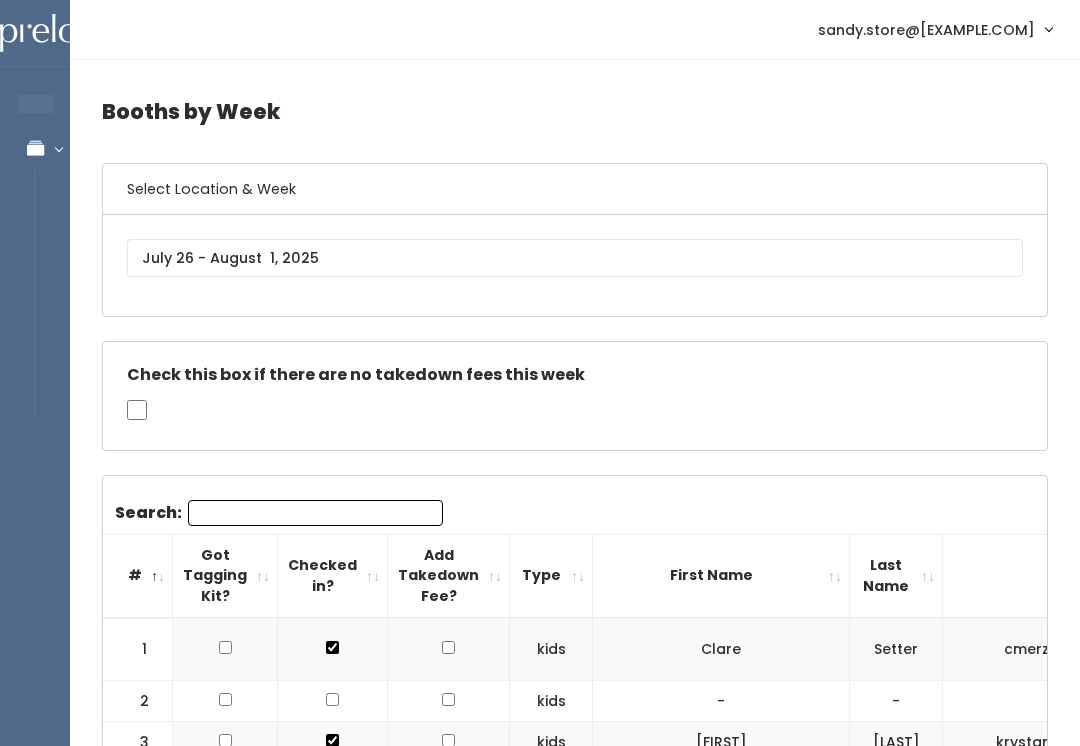 scroll, scrollTop: 0, scrollLeft: 0, axis: both 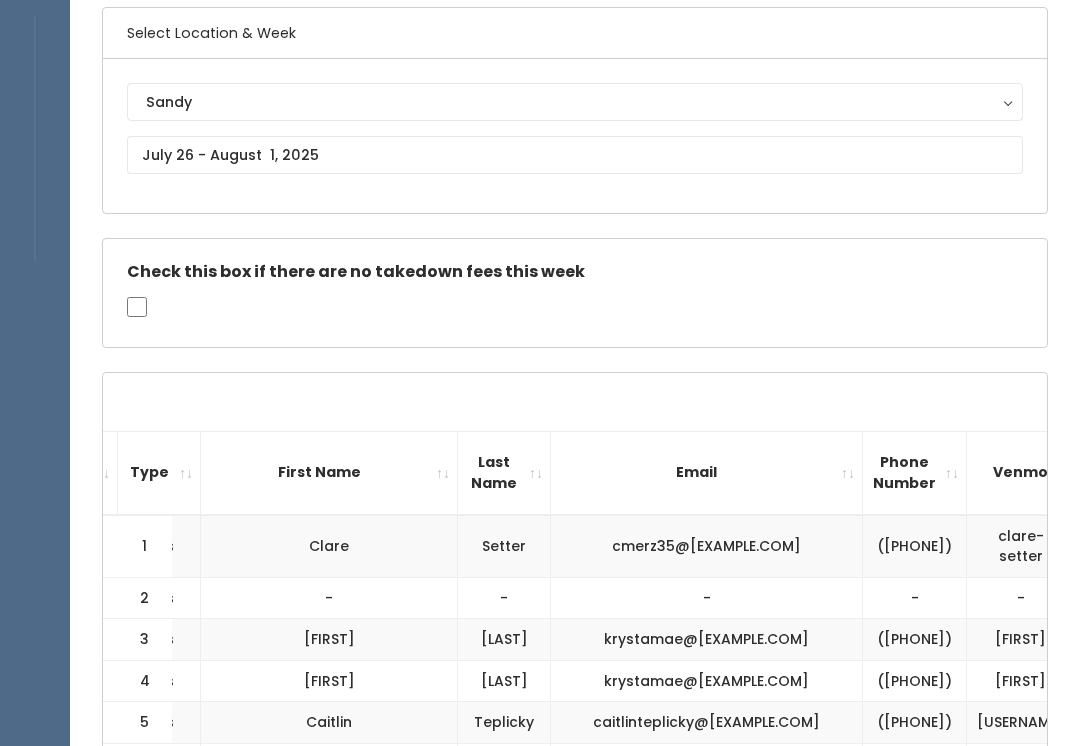 click on "([PHONE])" at bounding box center [915, 546] 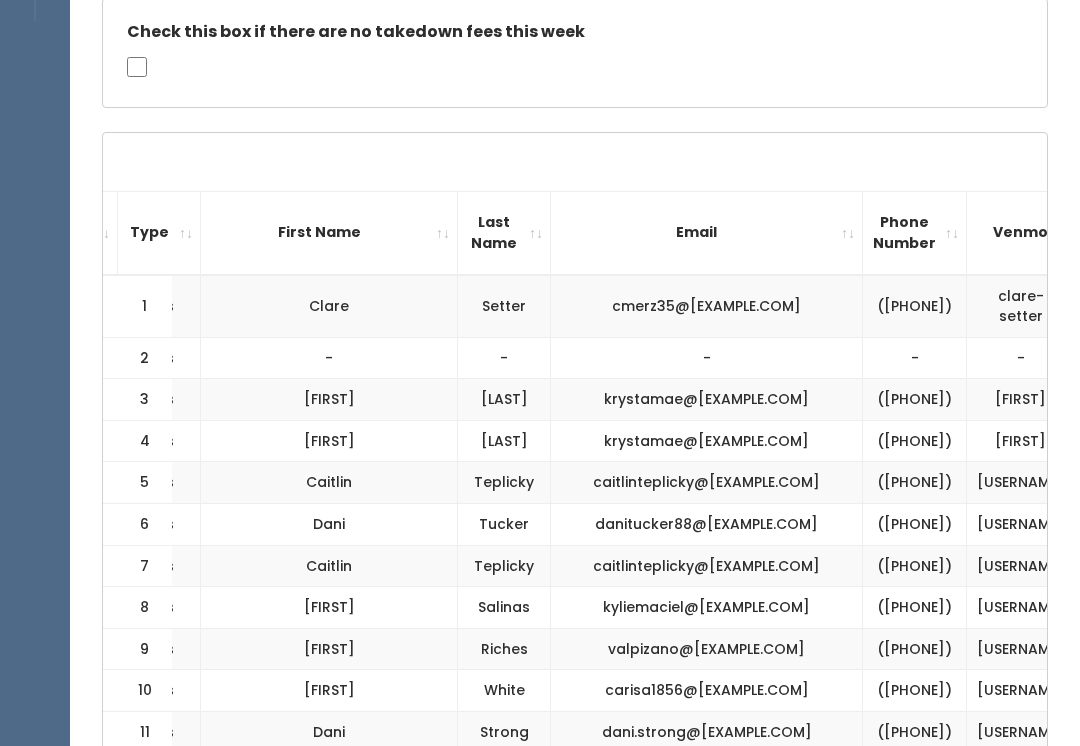 scroll, scrollTop: 397, scrollLeft: 0, axis: vertical 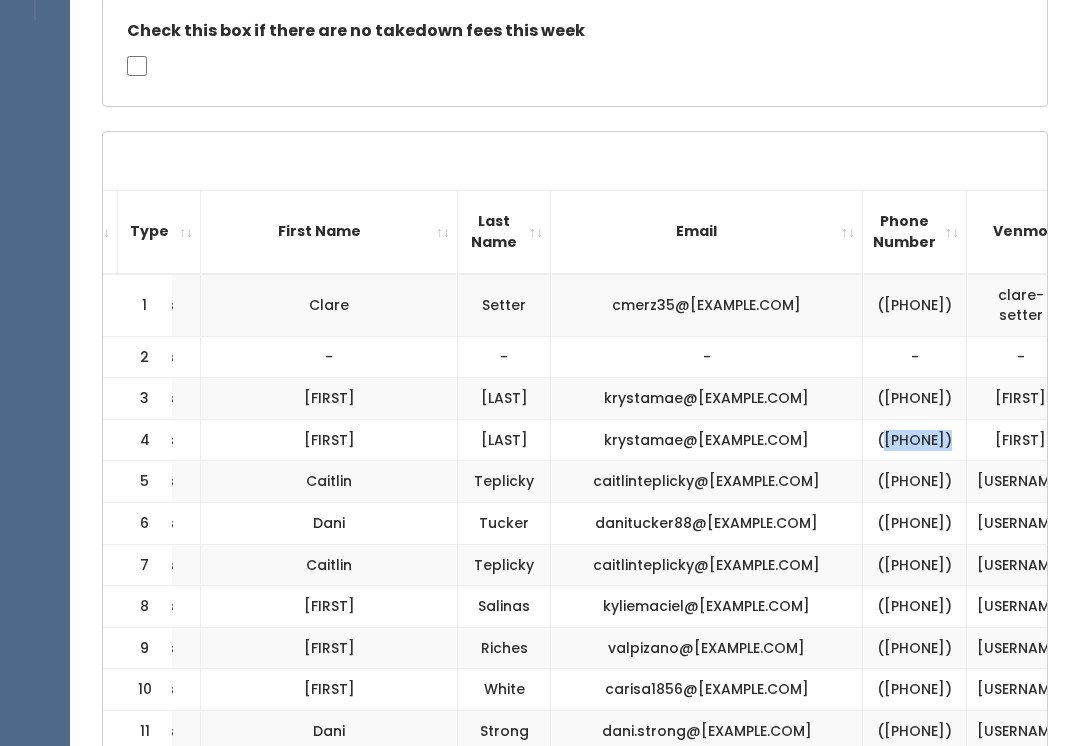 click on "([PHONE])" at bounding box center [915, 482] 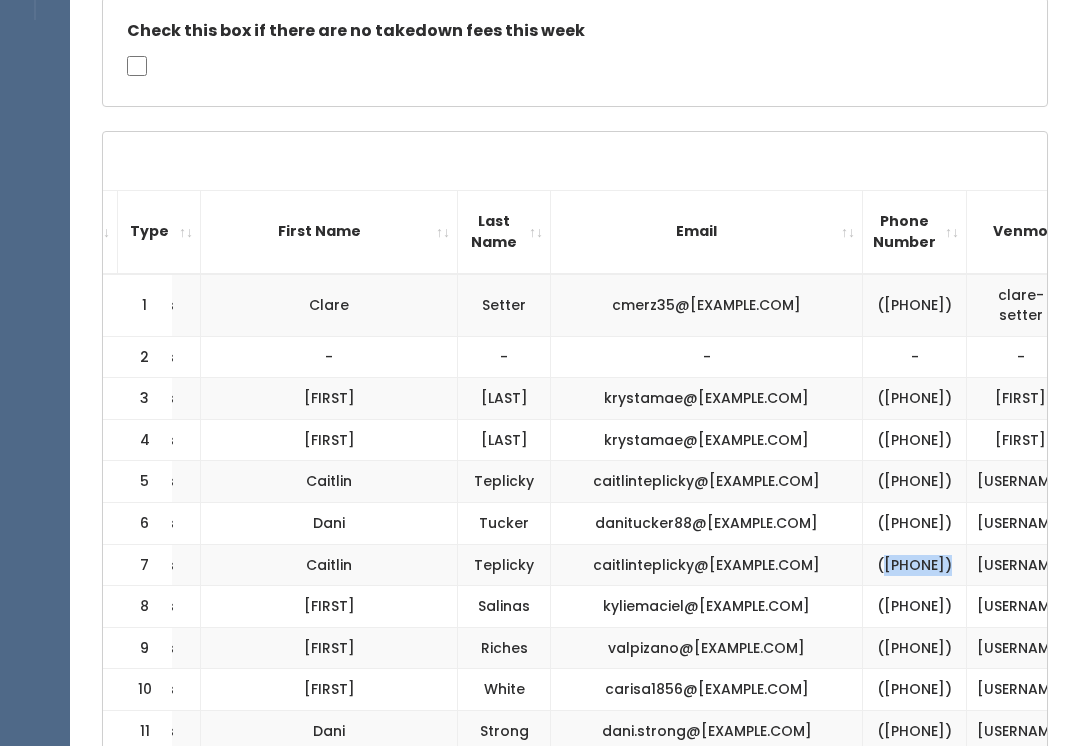 click on "caitlinteplicky@[EXAMPLE.COM]" at bounding box center [707, 565] 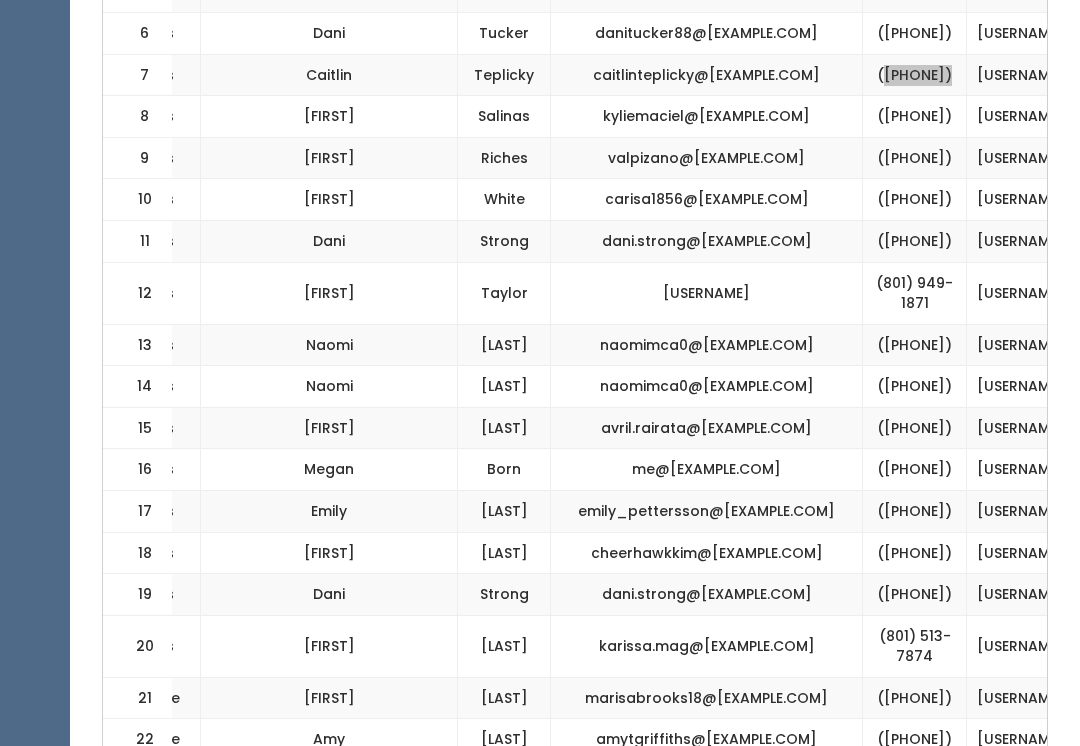 scroll, scrollTop: 889, scrollLeft: 0, axis: vertical 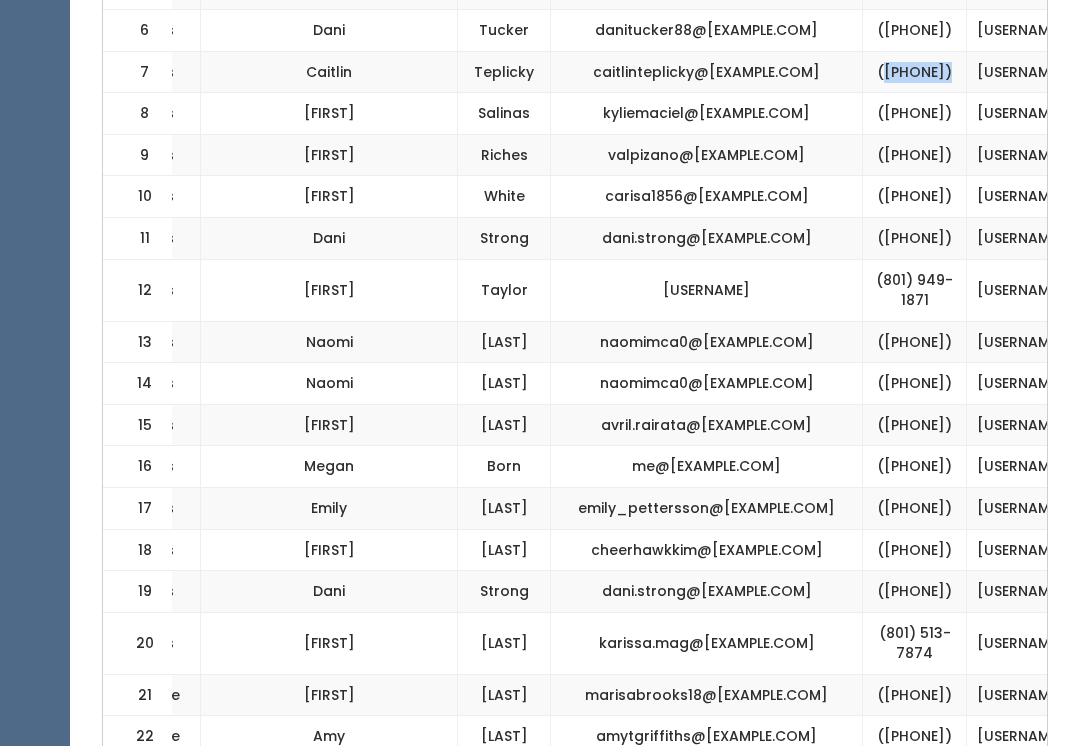 click on "(801) 949-1871" at bounding box center (915, 291) 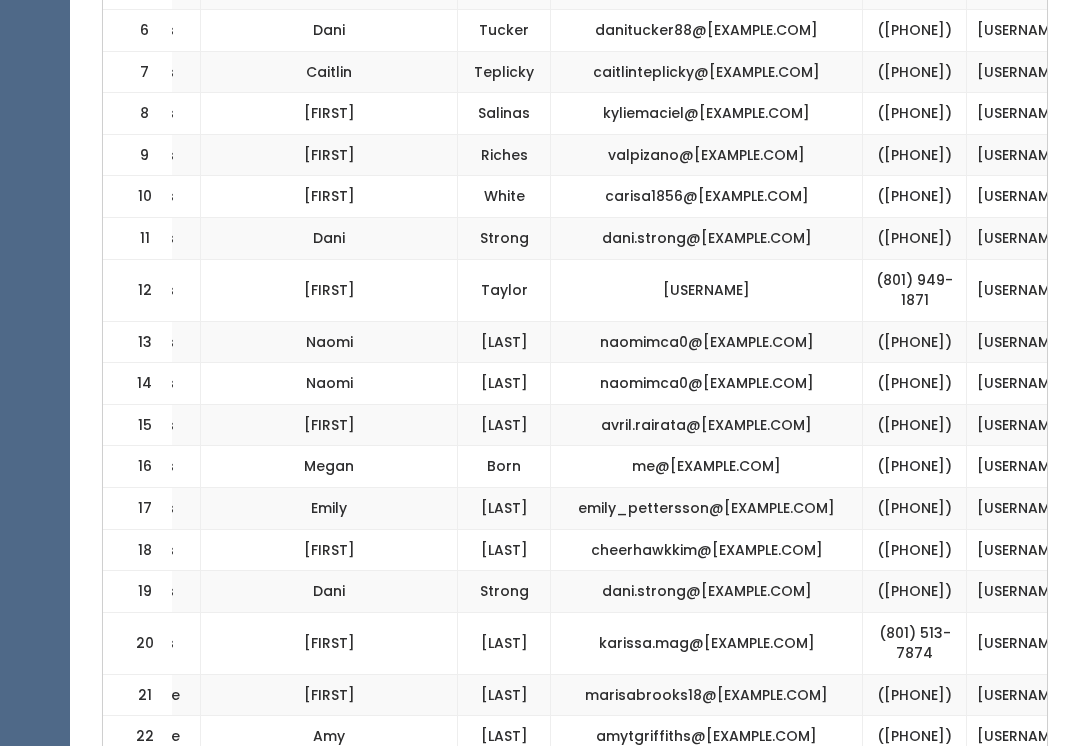 click on "(801) 949-1871" at bounding box center (915, 291) 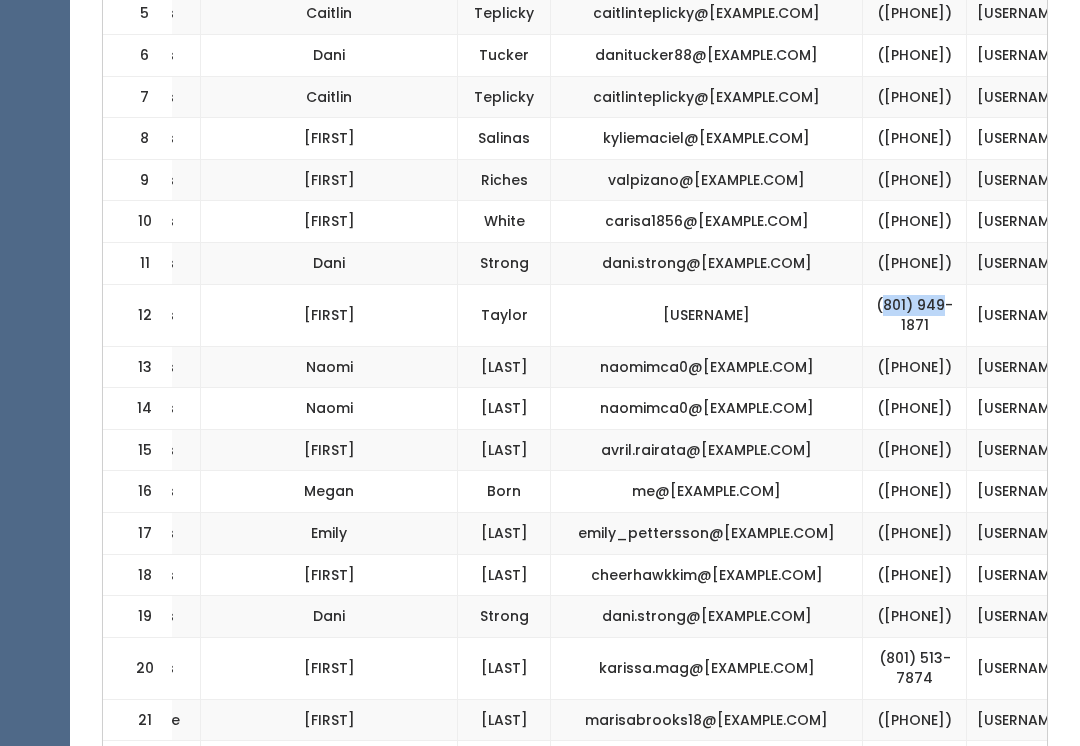 scroll, scrollTop: 864, scrollLeft: 0, axis: vertical 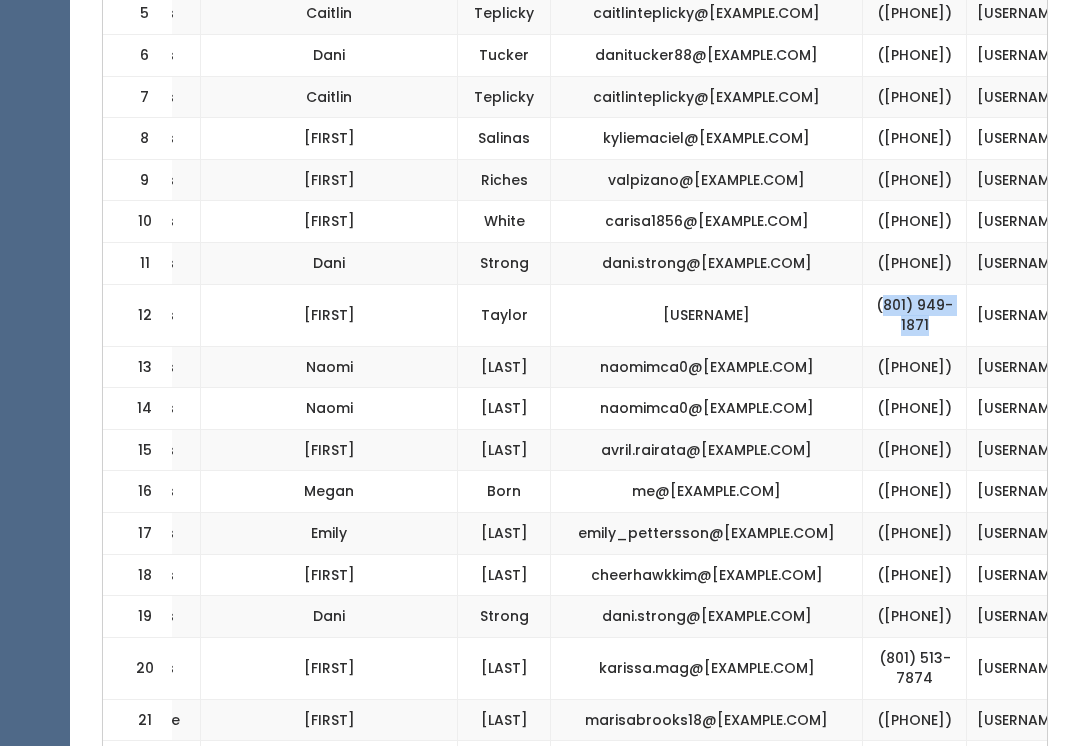 click on "([PHONE])" at bounding box center (915, 368) 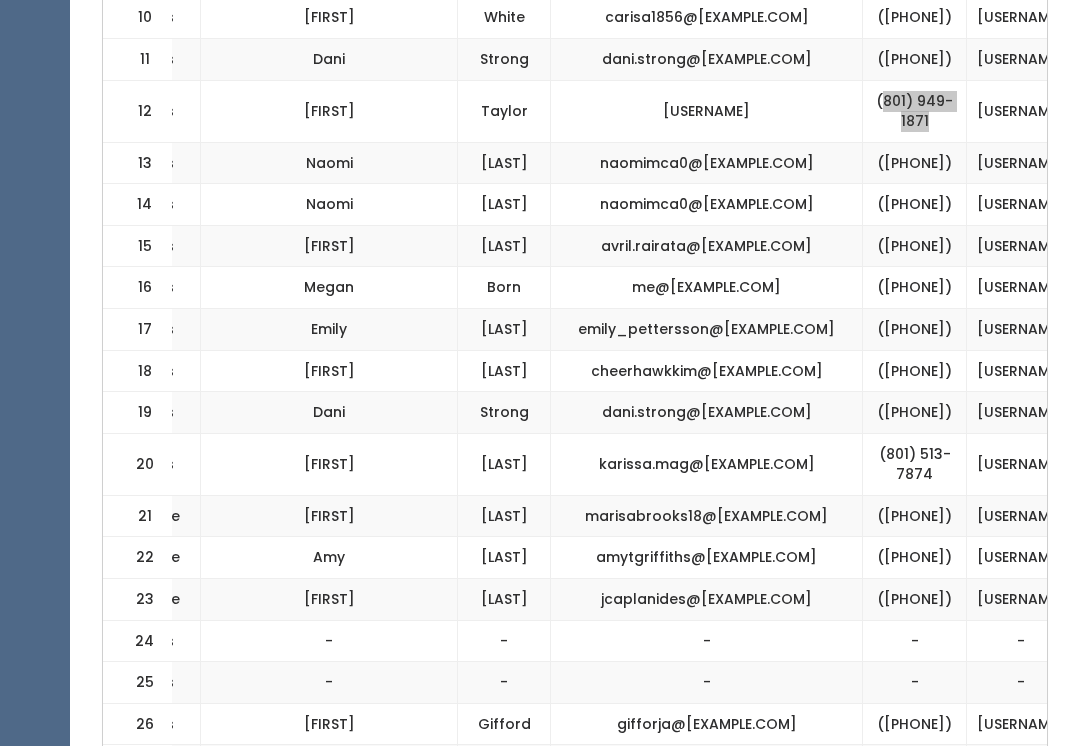 scroll, scrollTop: 1070, scrollLeft: 0, axis: vertical 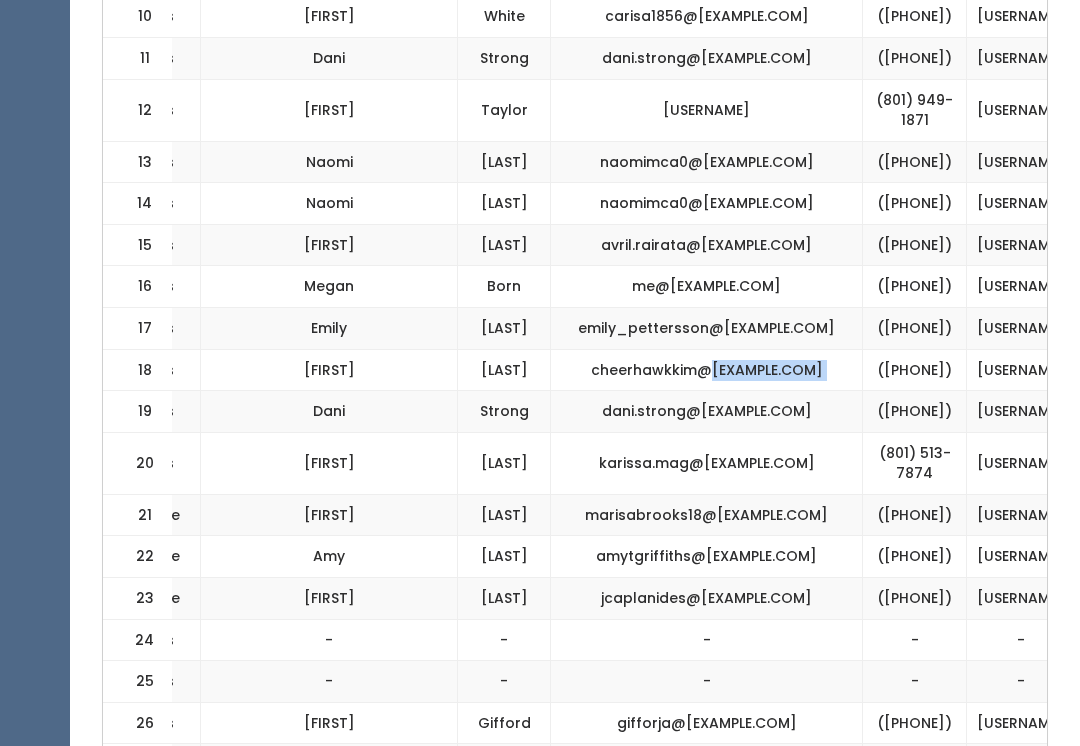click on "([PHONE])" at bounding box center [915, 370] 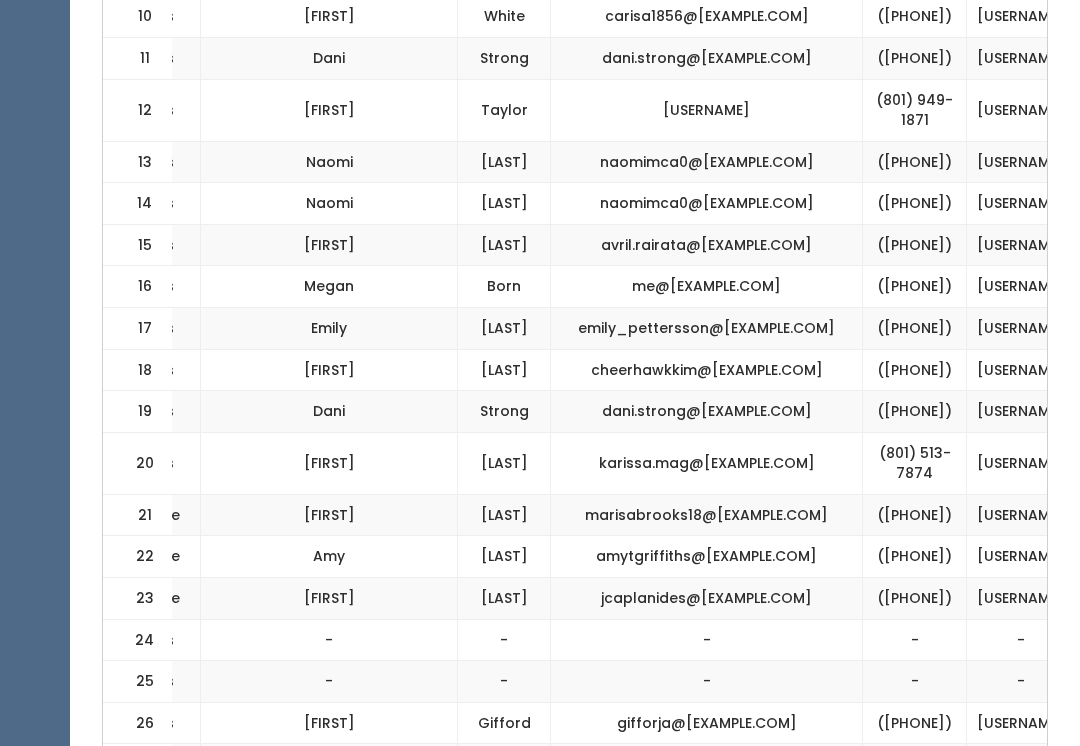 click on "([PHONE])" at bounding box center [915, 370] 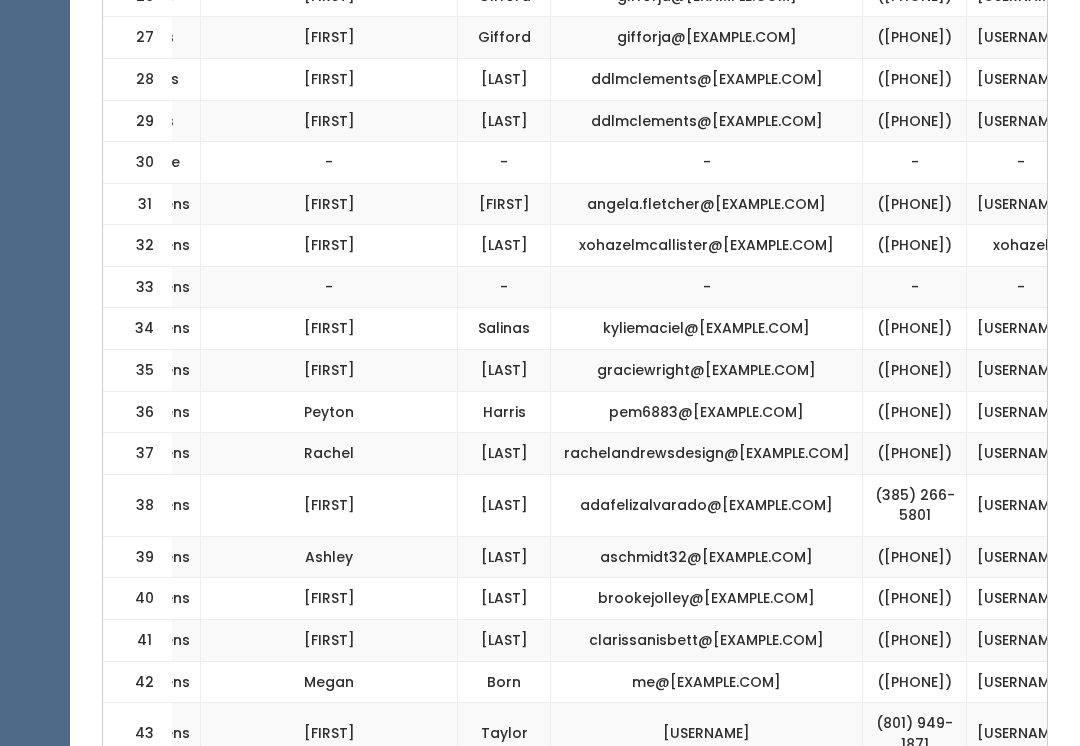 scroll, scrollTop: 1801, scrollLeft: 0, axis: vertical 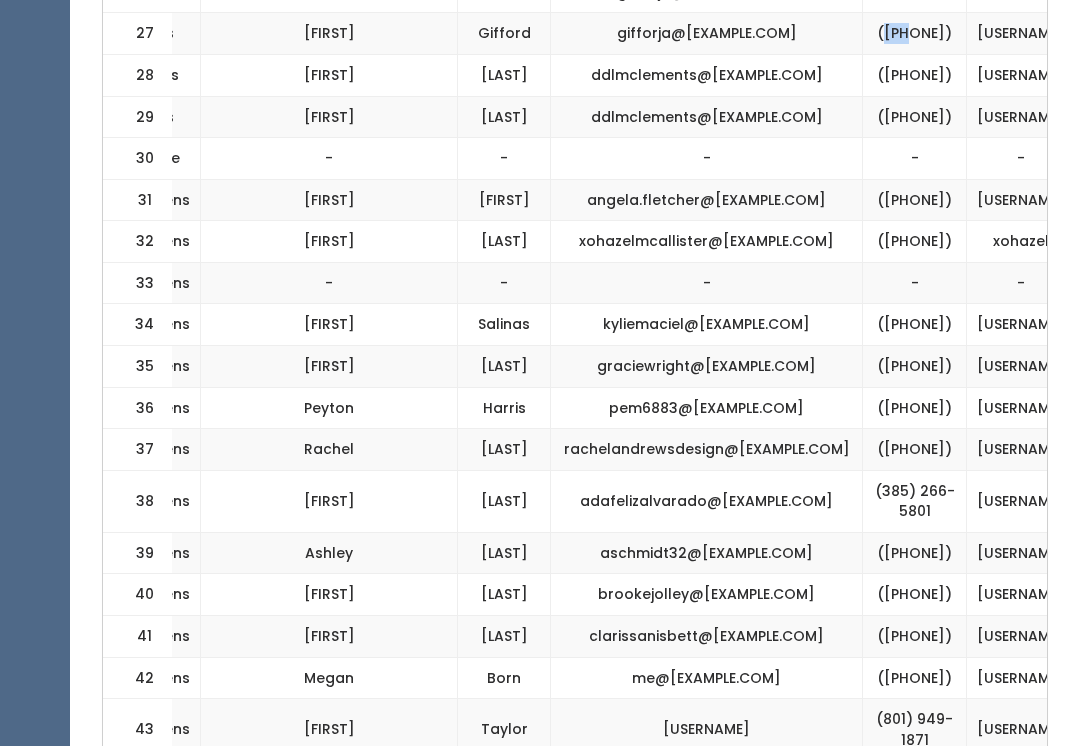 click on "ddlmclements@[EXAMPLE.COM]" at bounding box center (707, 75) 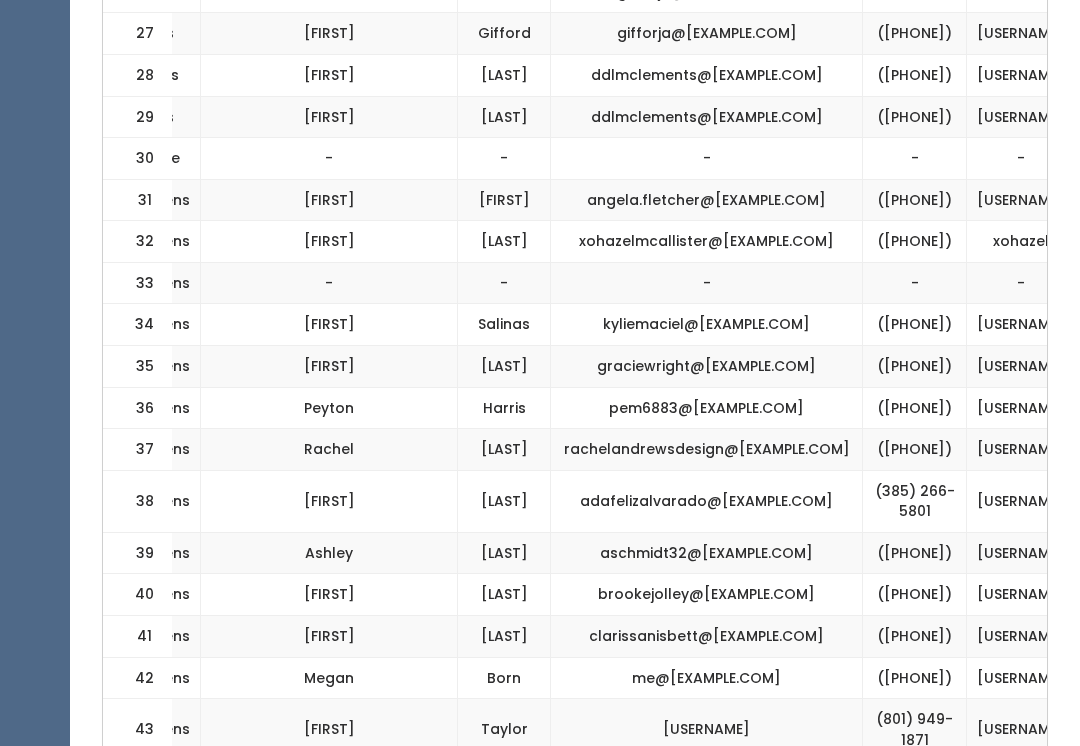 click on "([PHONE])" at bounding box center [915, 75] 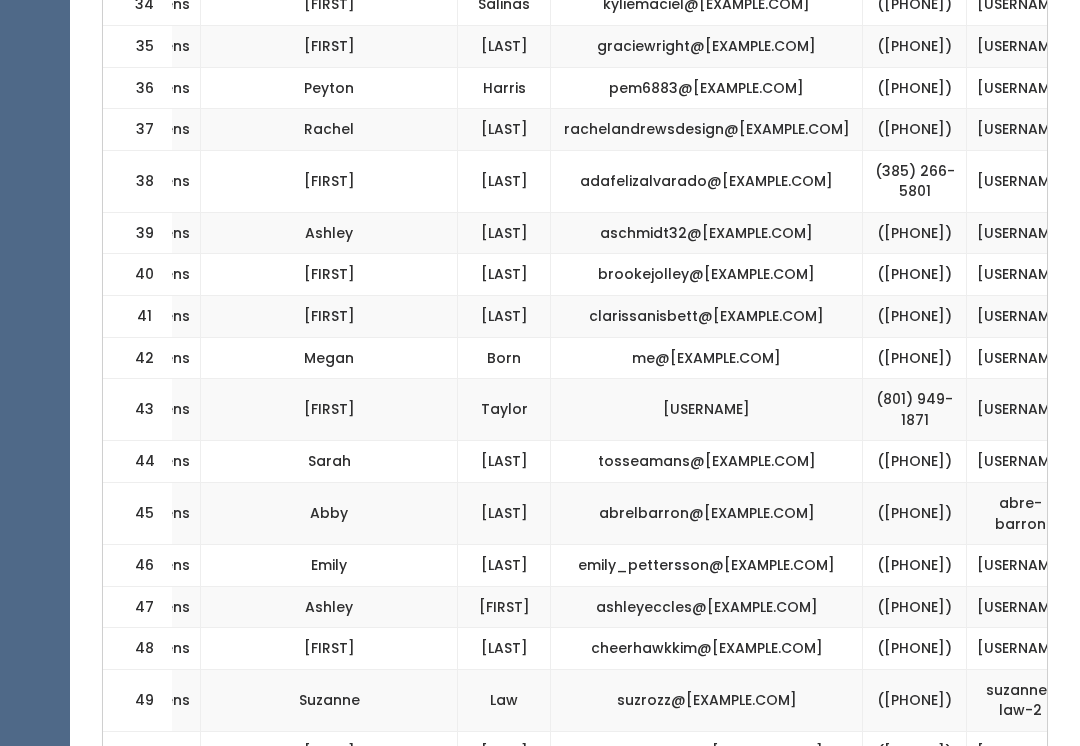 scroll, scrollTop: 2231, scrollLeft: 0, axis: vertical 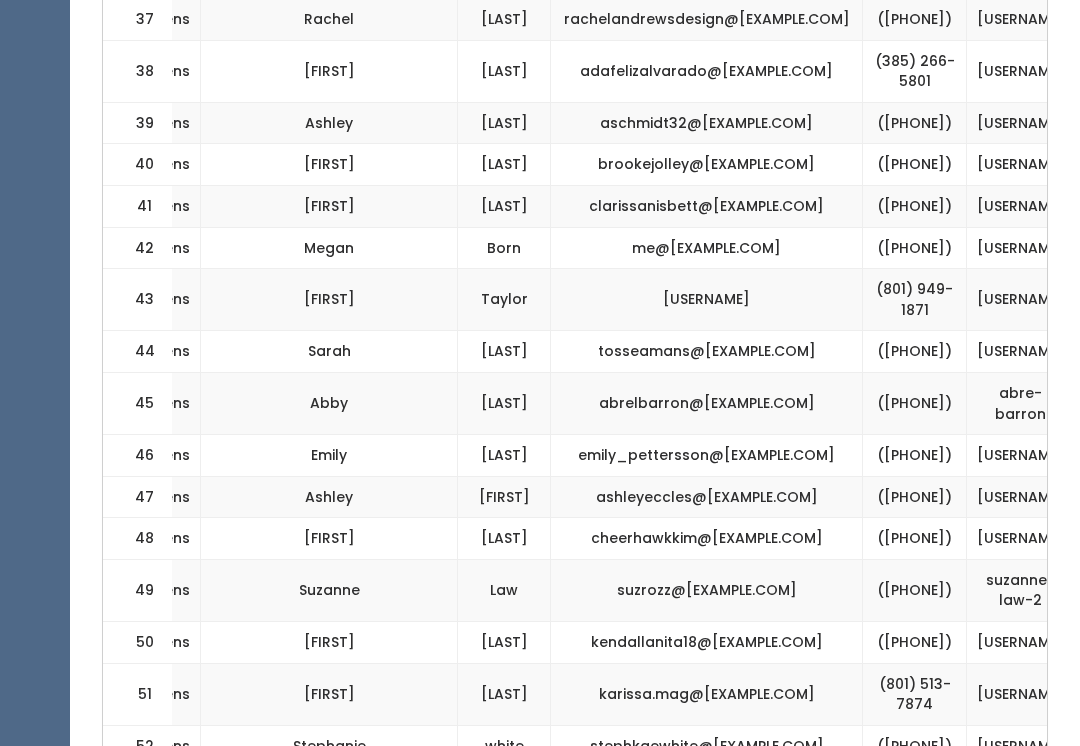 click on "([PHONE])" at bounding box center [915, 20] 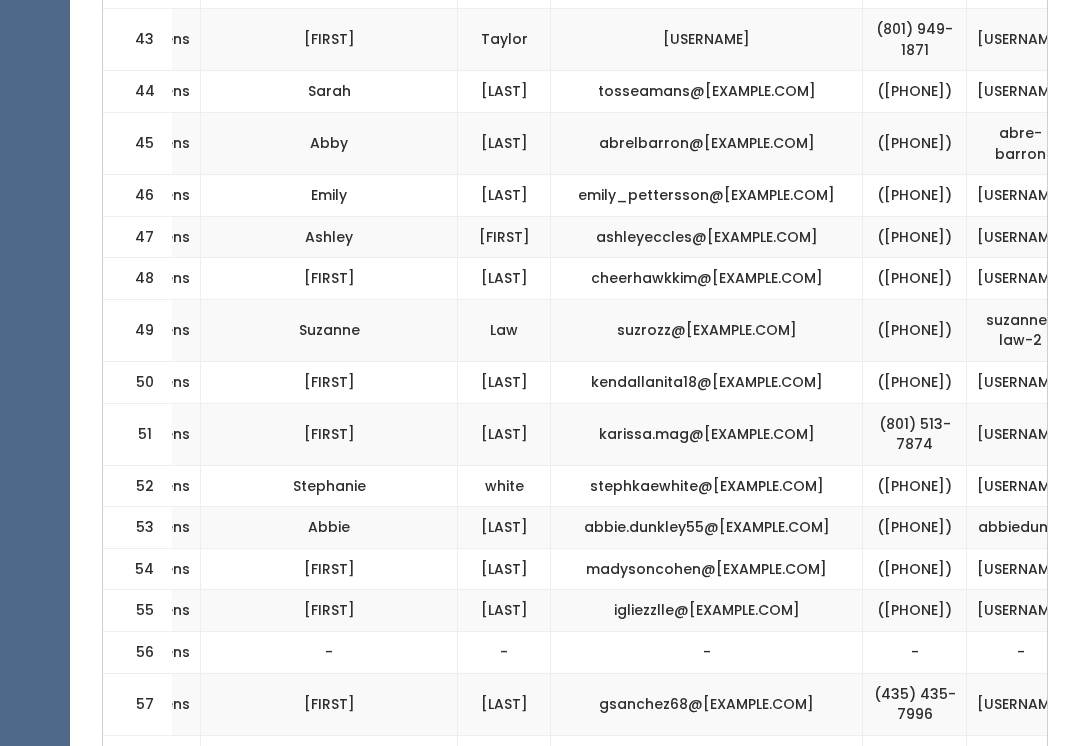 scroll, scrollTop: 2491, scrollLeft: 0, axis: vertical 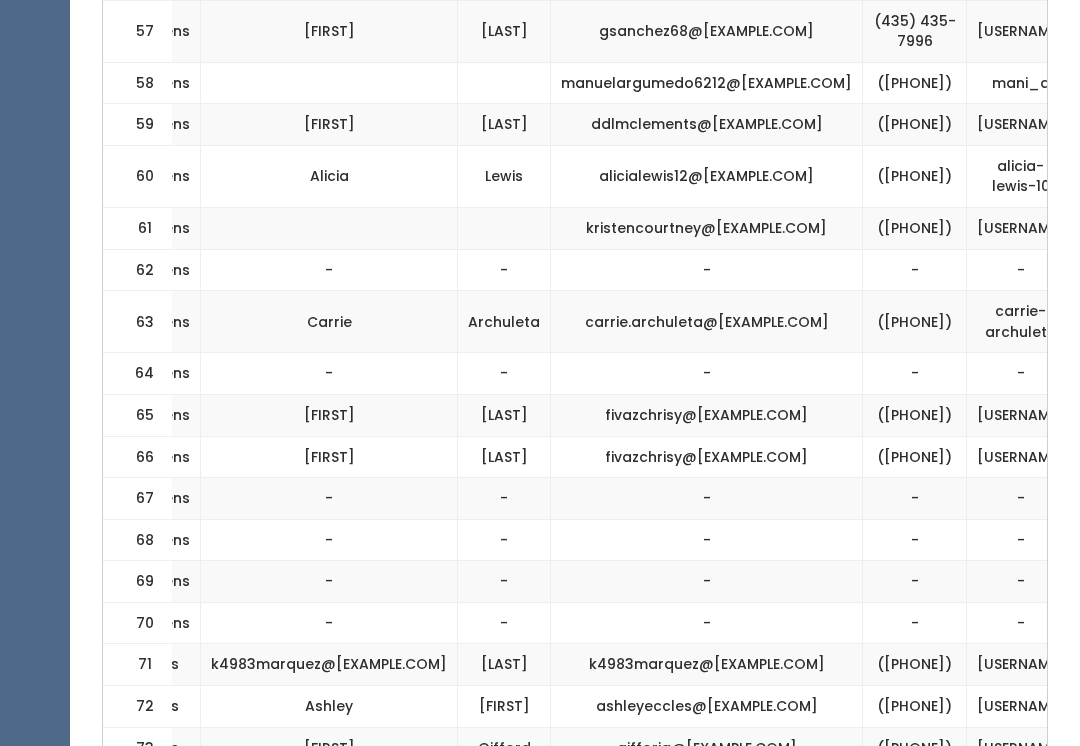 click on "([PHONE])" at bounding box center [915, -145] 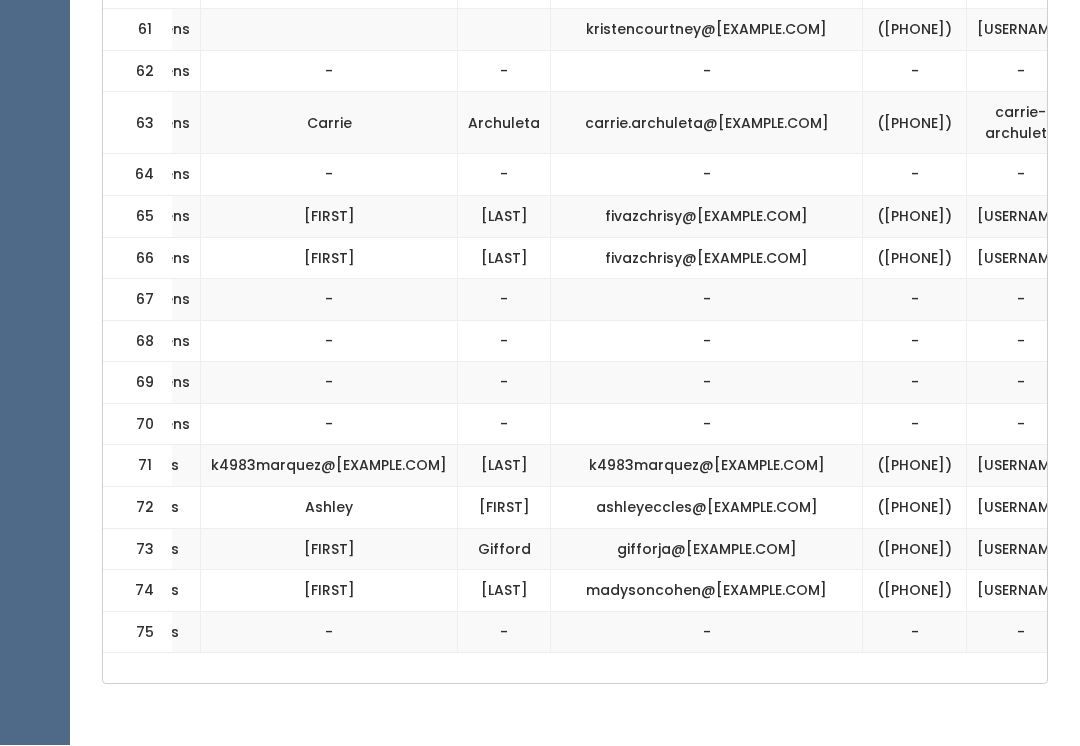scroll, scrollTop: 3362, scrollLeft: 0, axis: vertical 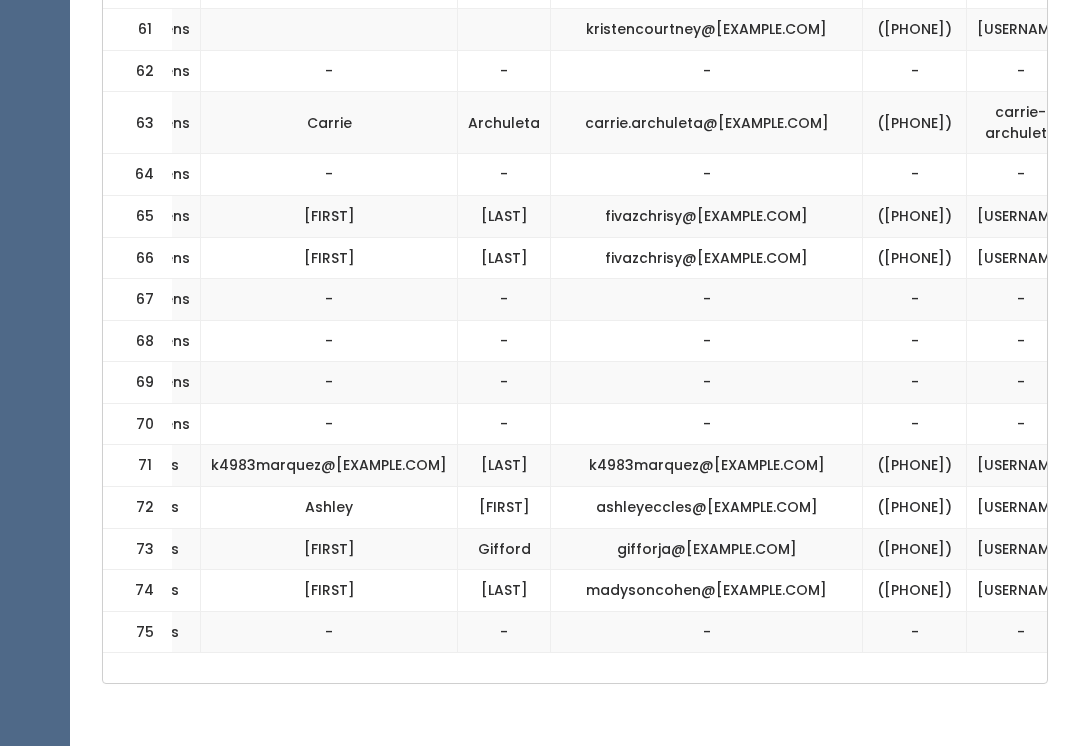click on "([PHONE])" at bounding box center [915, -260] 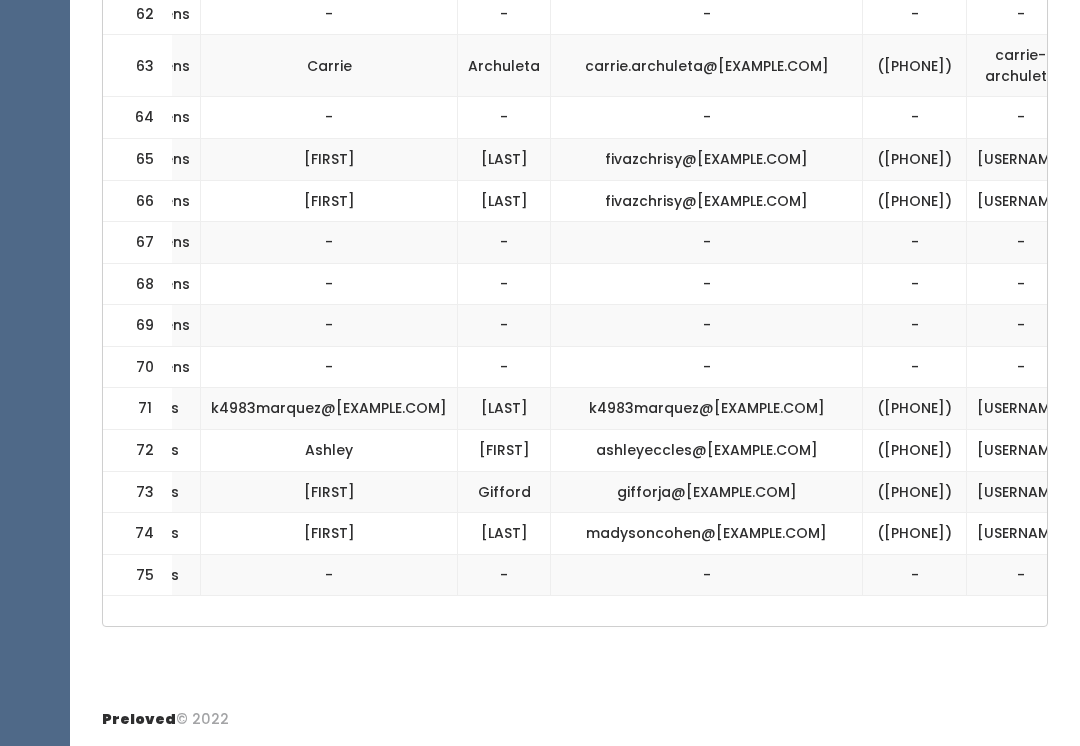 scroll, scrollTop: 3558, scrollLeft: 0, axis: vertical 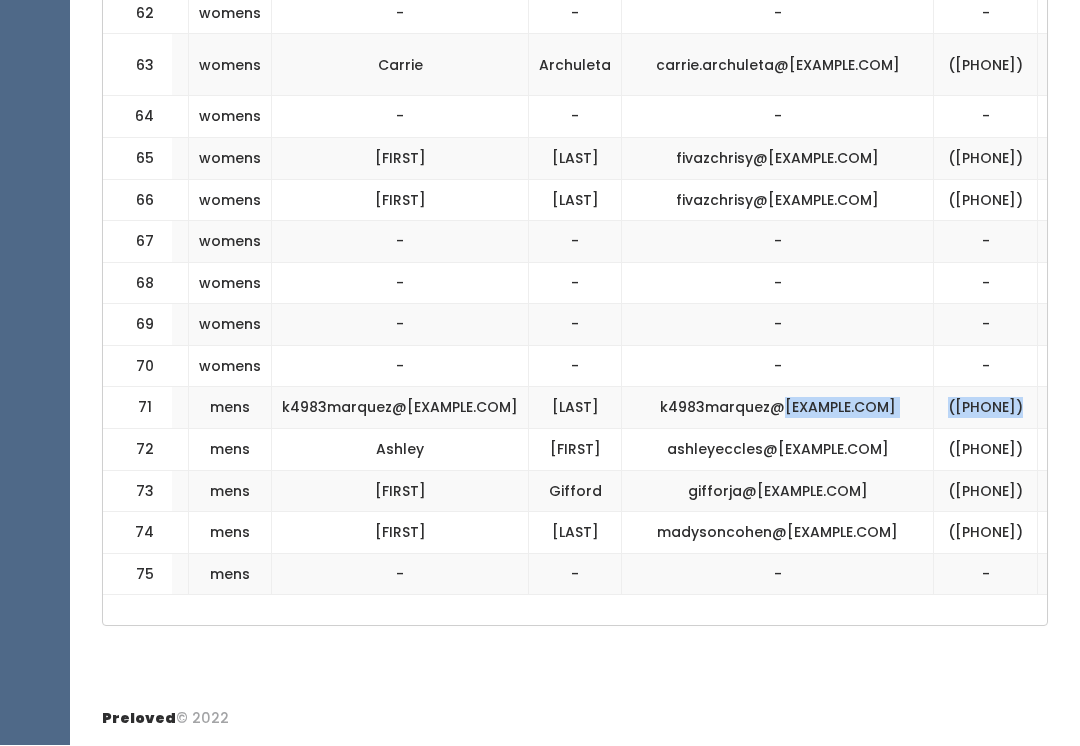 click on "([PHONE])" at bounding box center [986, 409] 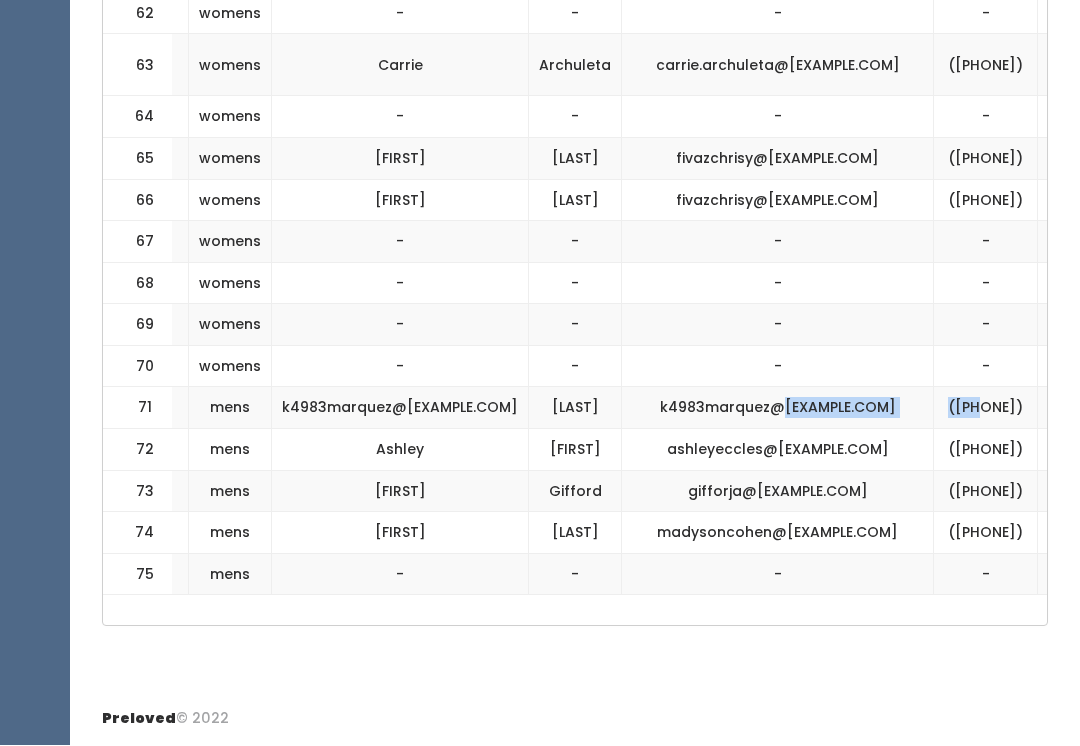 click on "[USERNAME]" at bounding box center [1099, 409] 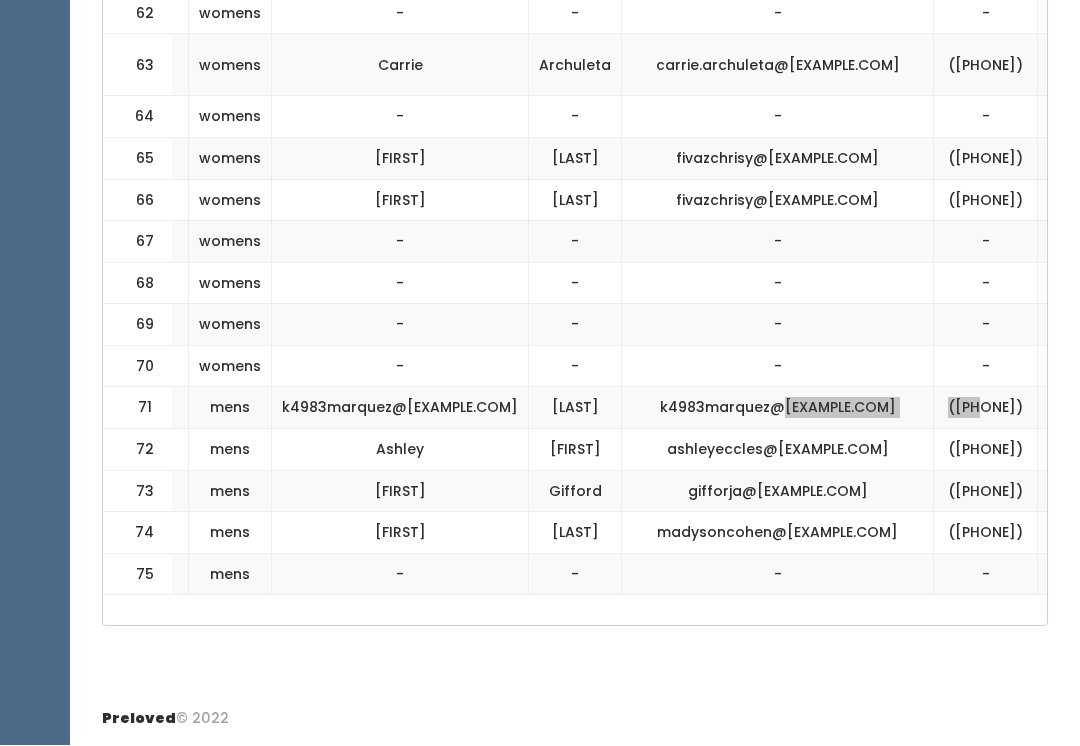 scroll, scrollTop: 4193, scrollLeft: 0, axis: vertical 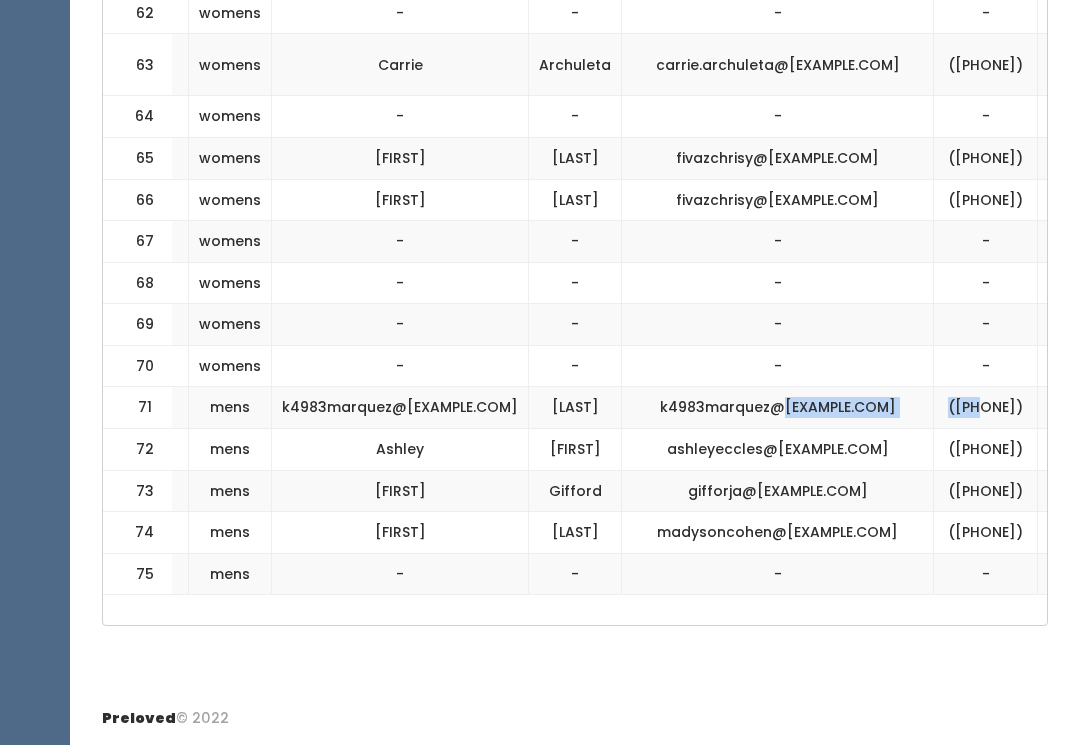 click on "([PHONE])" at bounding box center [986, 451] 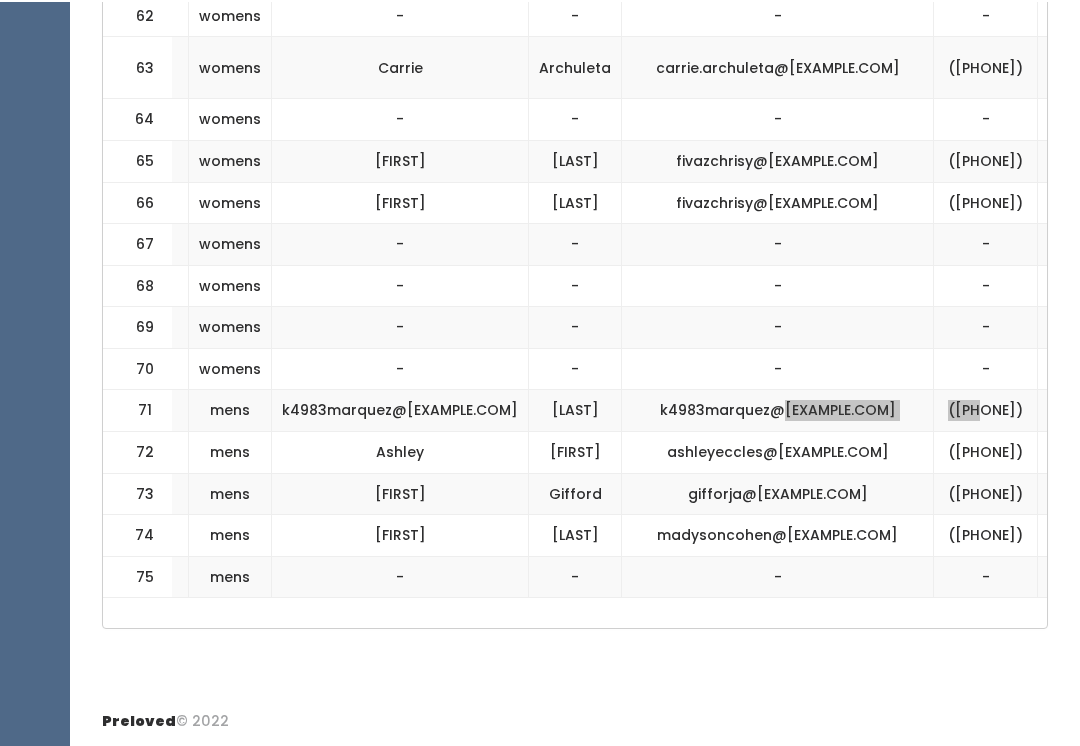 scroll, scrollTop: 4354, scrollLeft: 0, axis: vertical 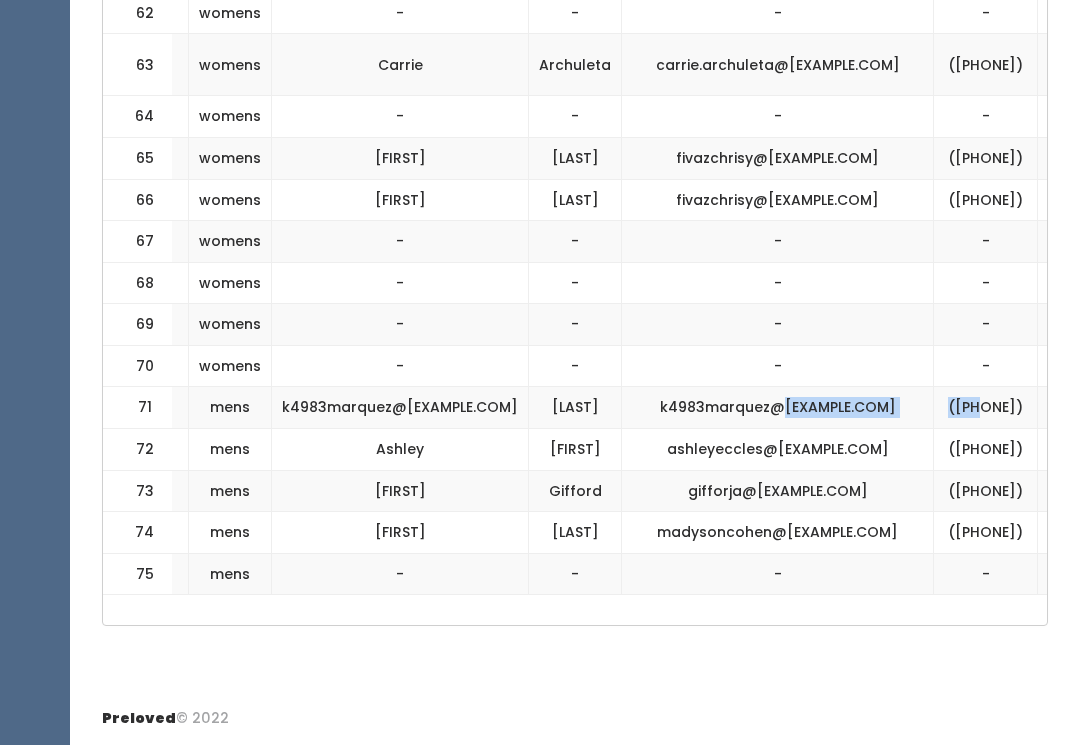 click on "([PHONE])" at bounding box center (986, 534) 